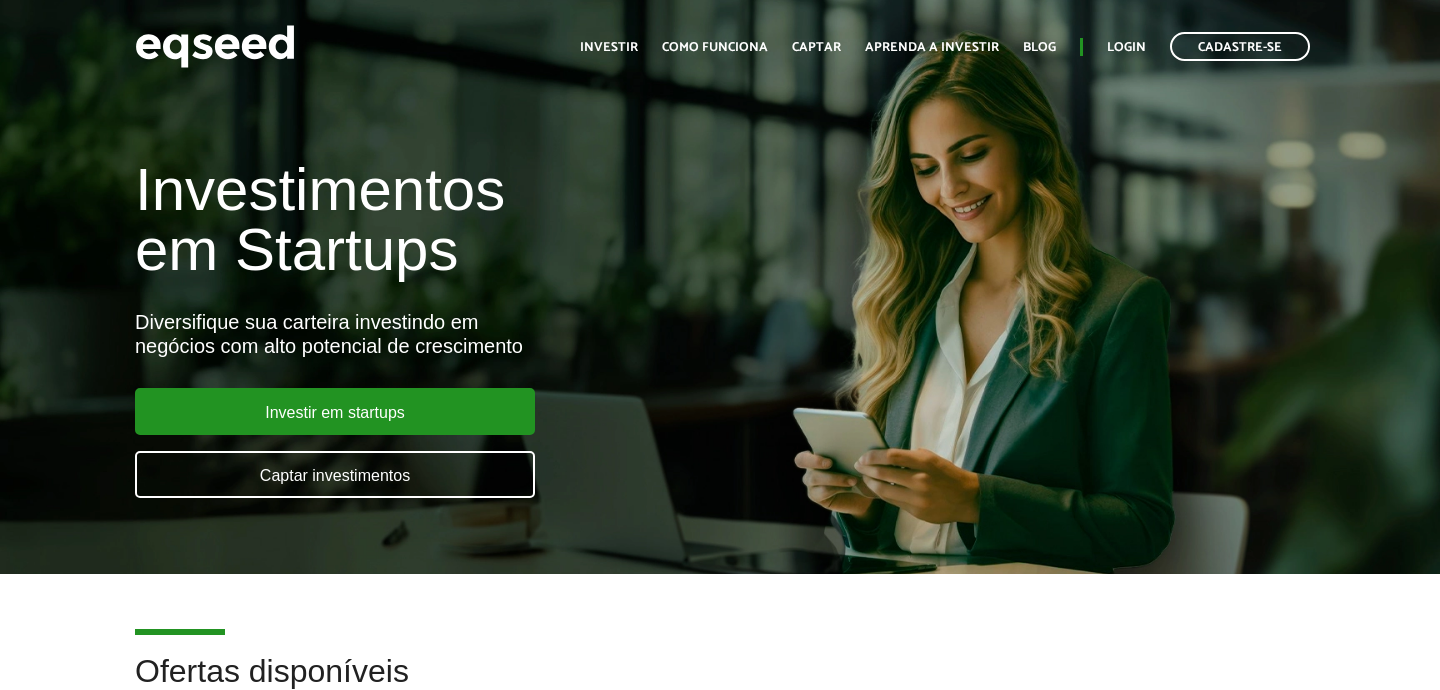 scroll, scrollTop: 0, scrollLeft: 0, axis: both 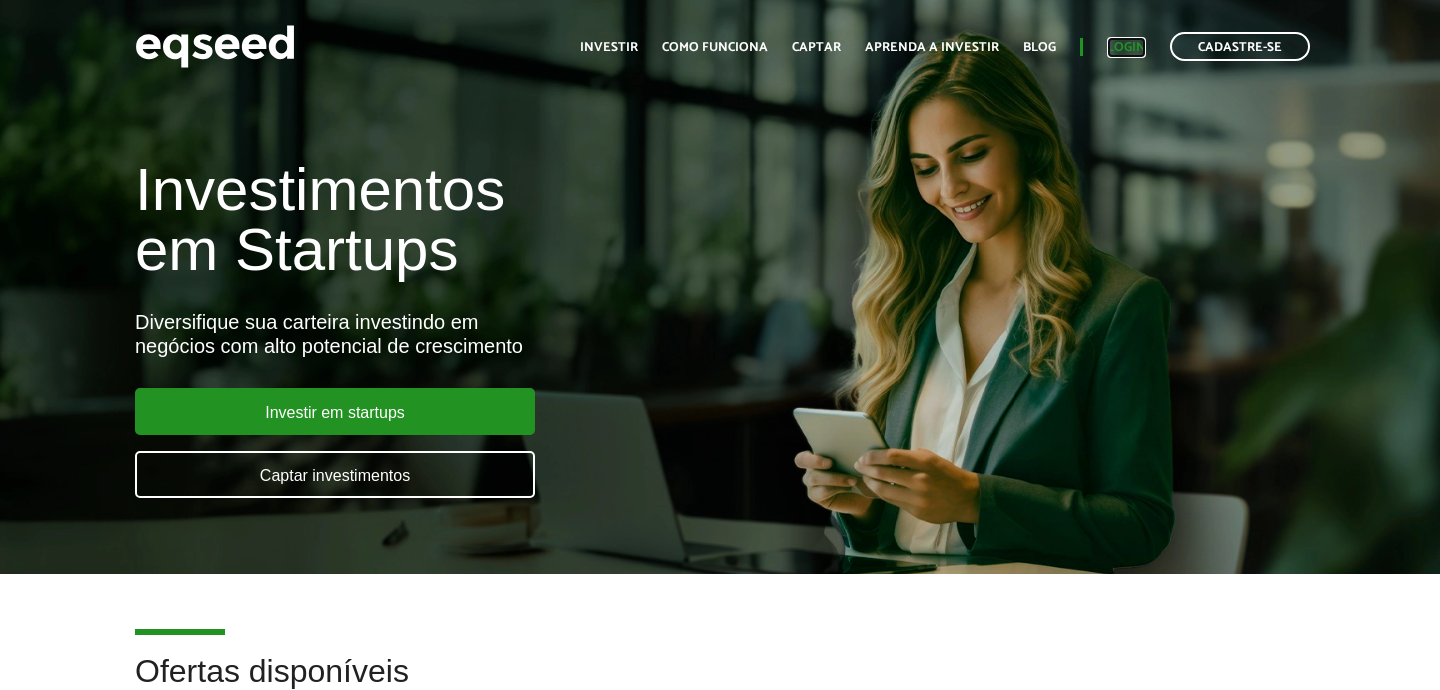 click on "Login" at bounding box center [1126, 47] 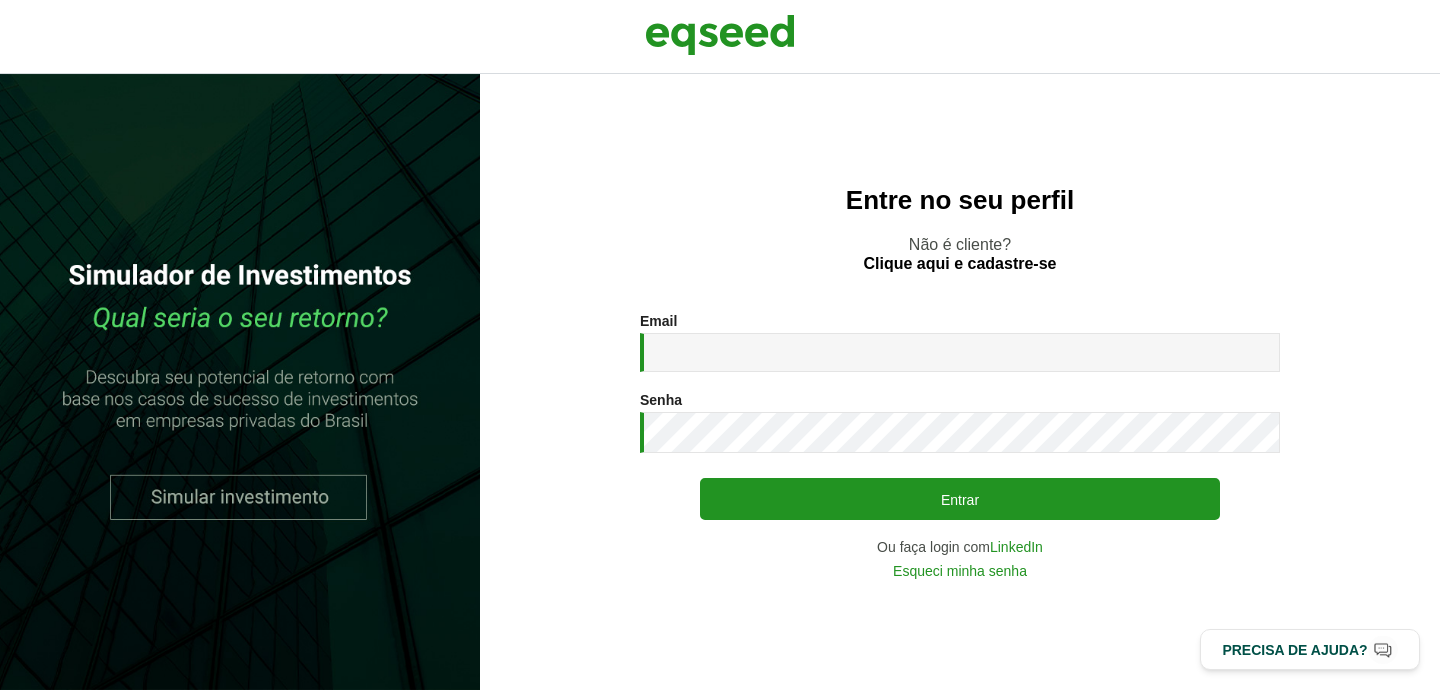 scroll, scrollTop: 0, scrollLeft: 0, axis: both 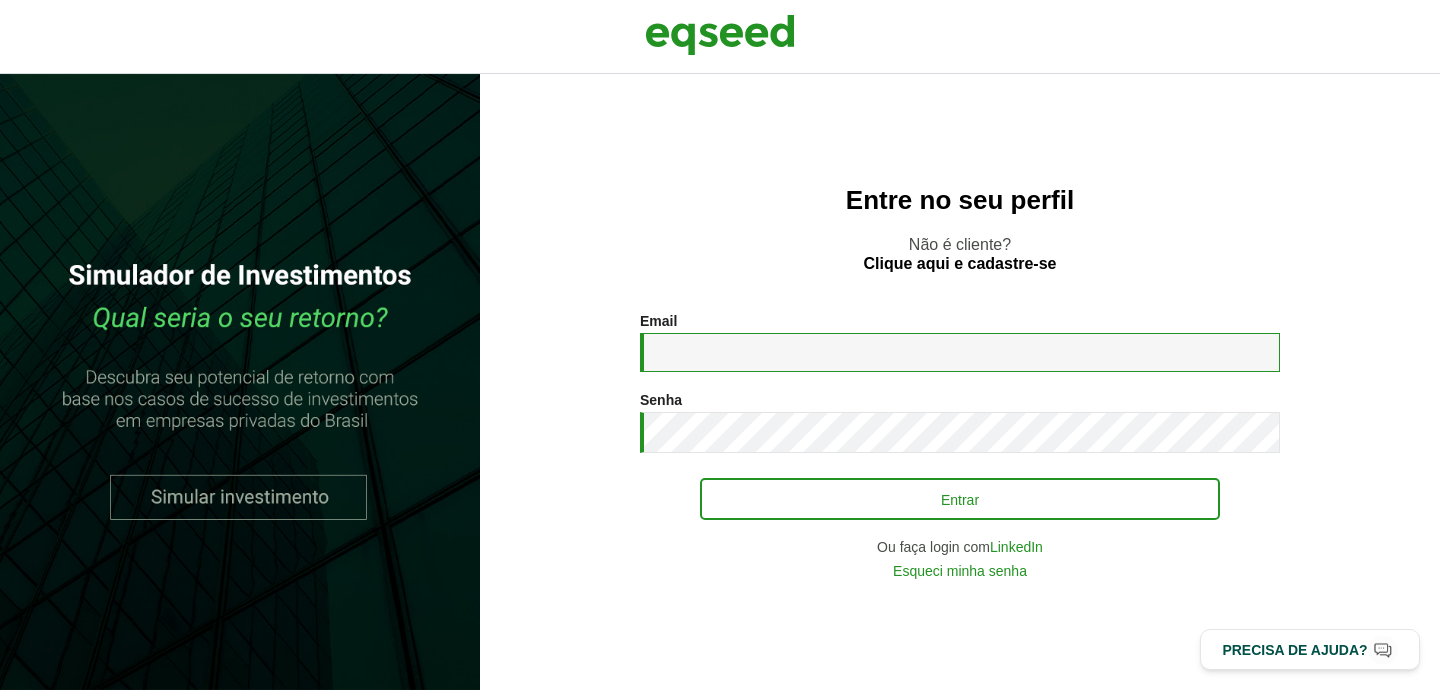 type on "**********" 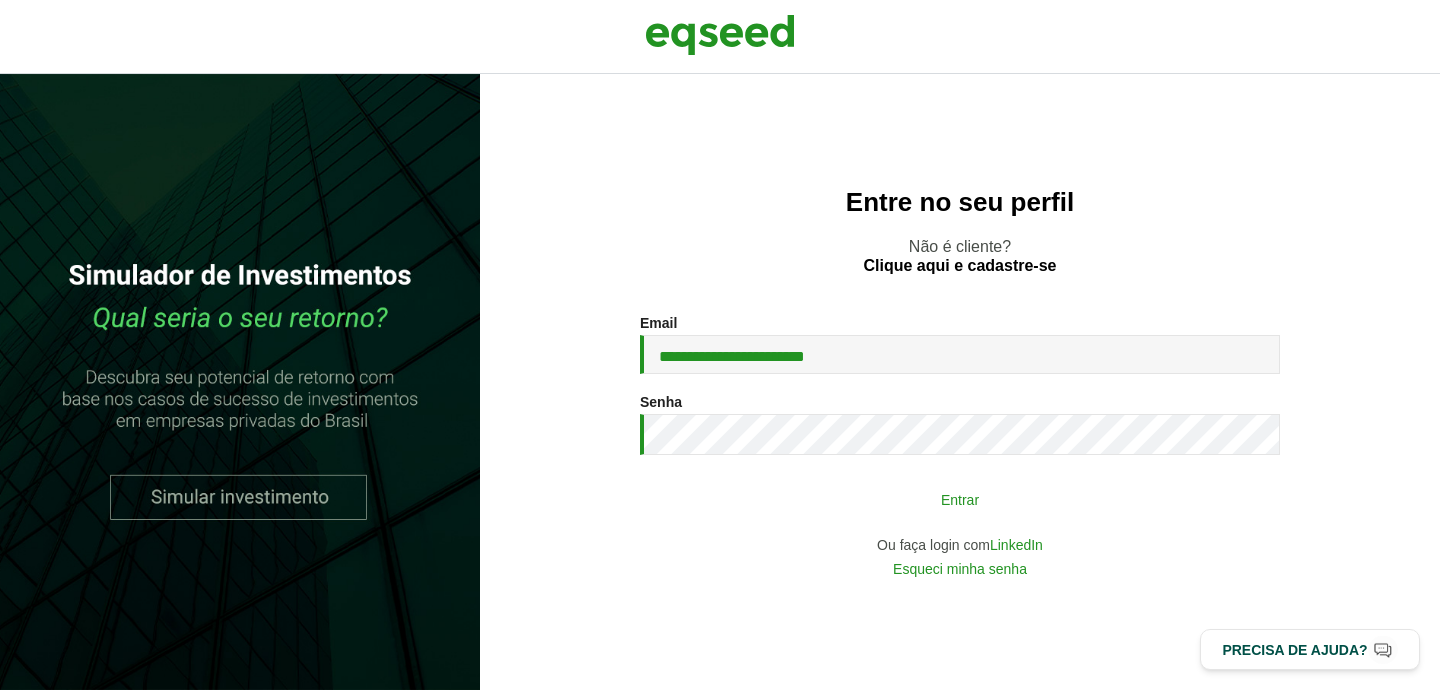 click on "Entrar" at bounding box center (960, 499) 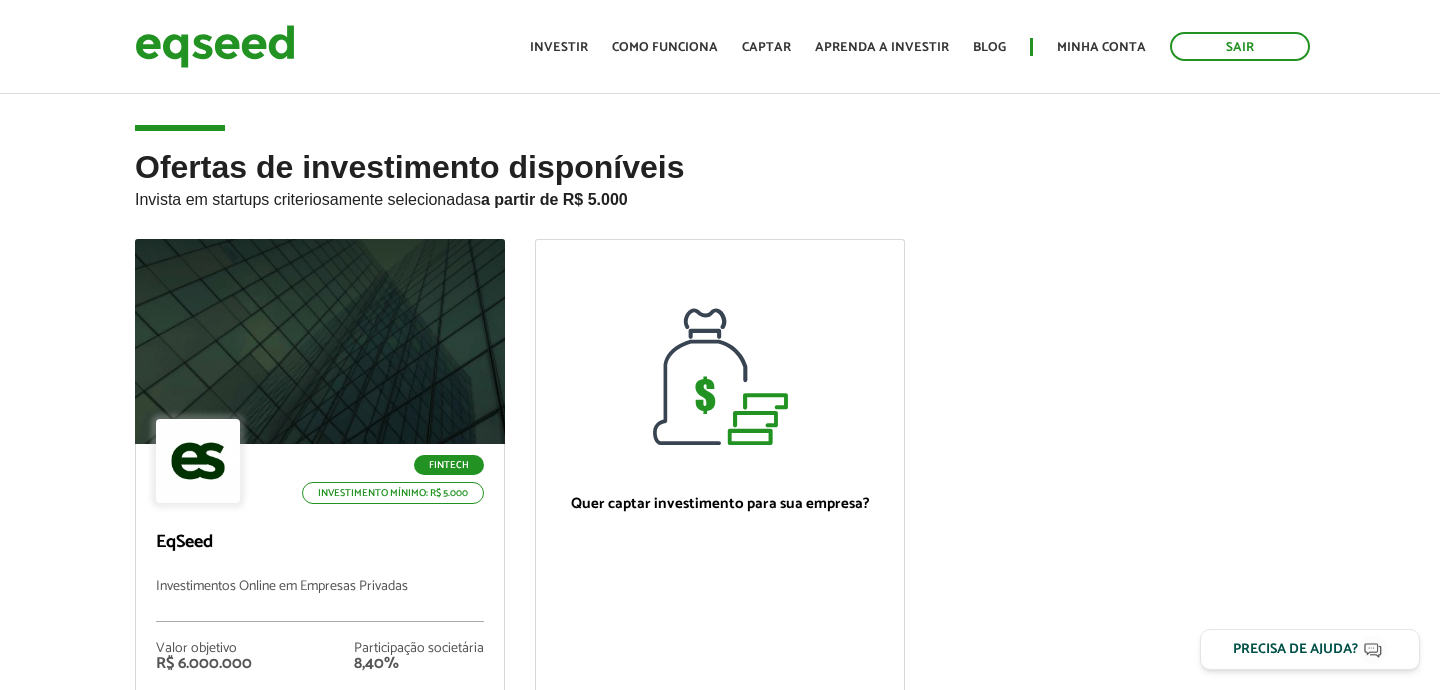 scroll, scrollTop: 77, scrollLeft: 0, axis: vertical 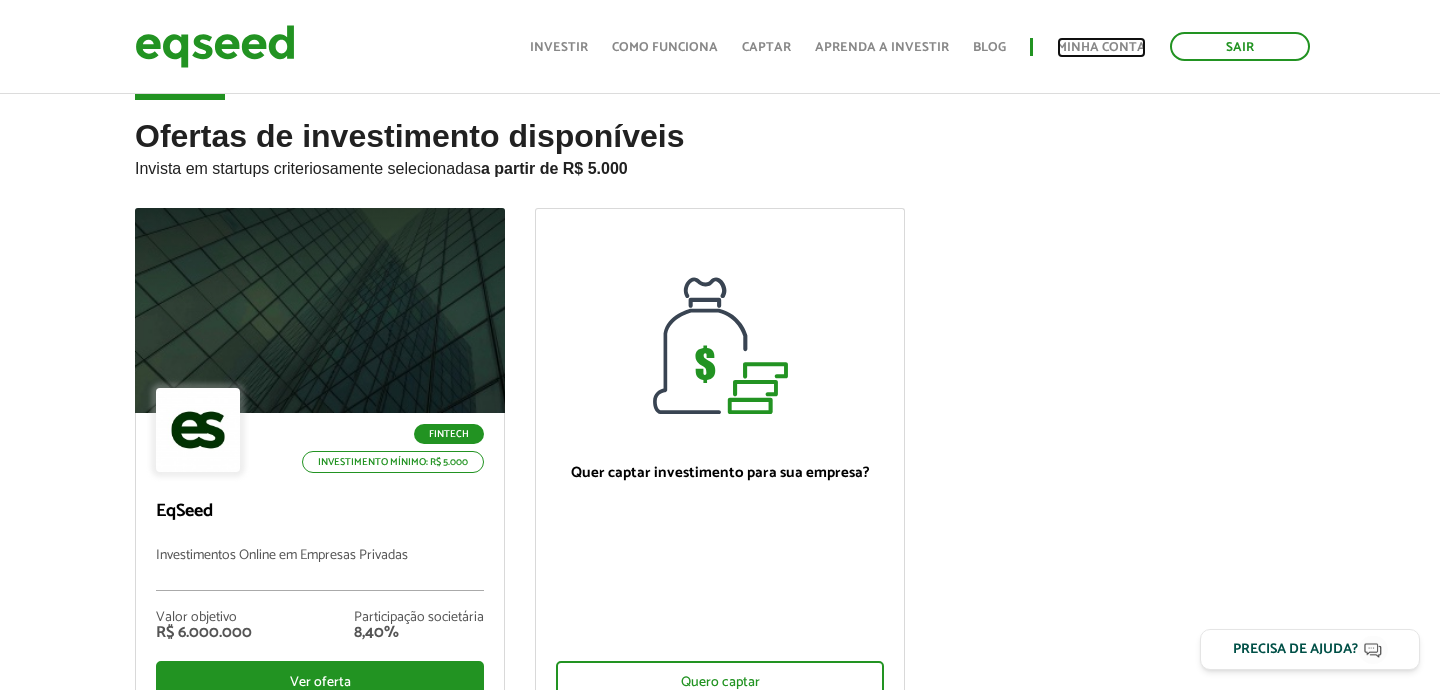 click on "Minha conta" at bounding box center (1101, 47) 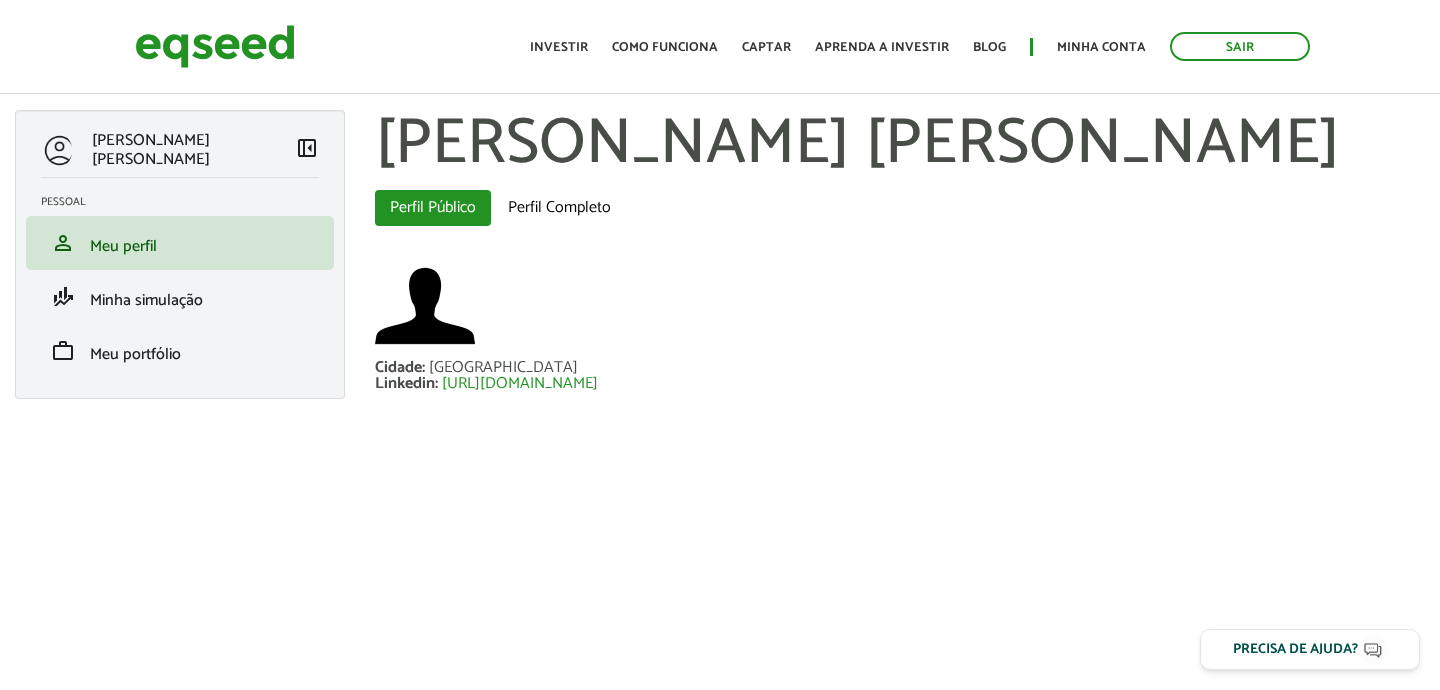 scroll, scrollTop: 0, scrollLeft: 0, axis: both 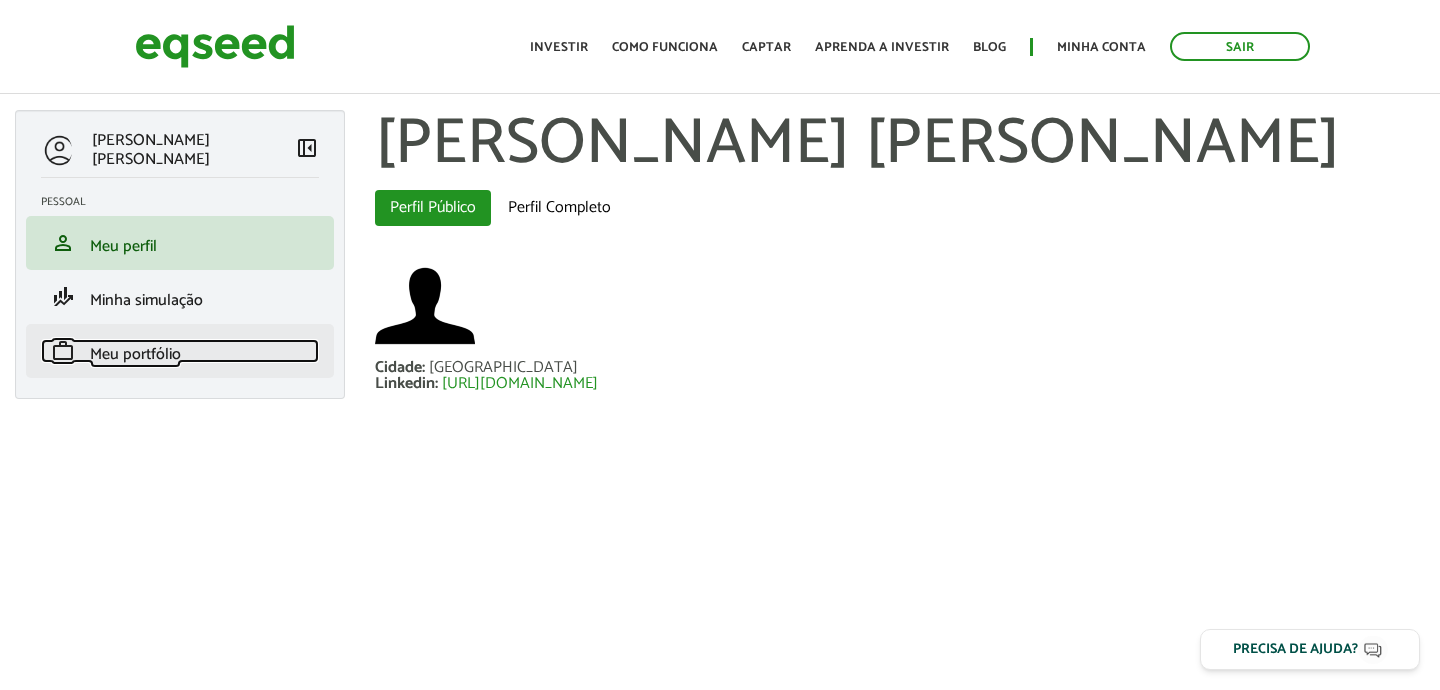 click on "work Meu portfólio" at bounding box center (180, 351) 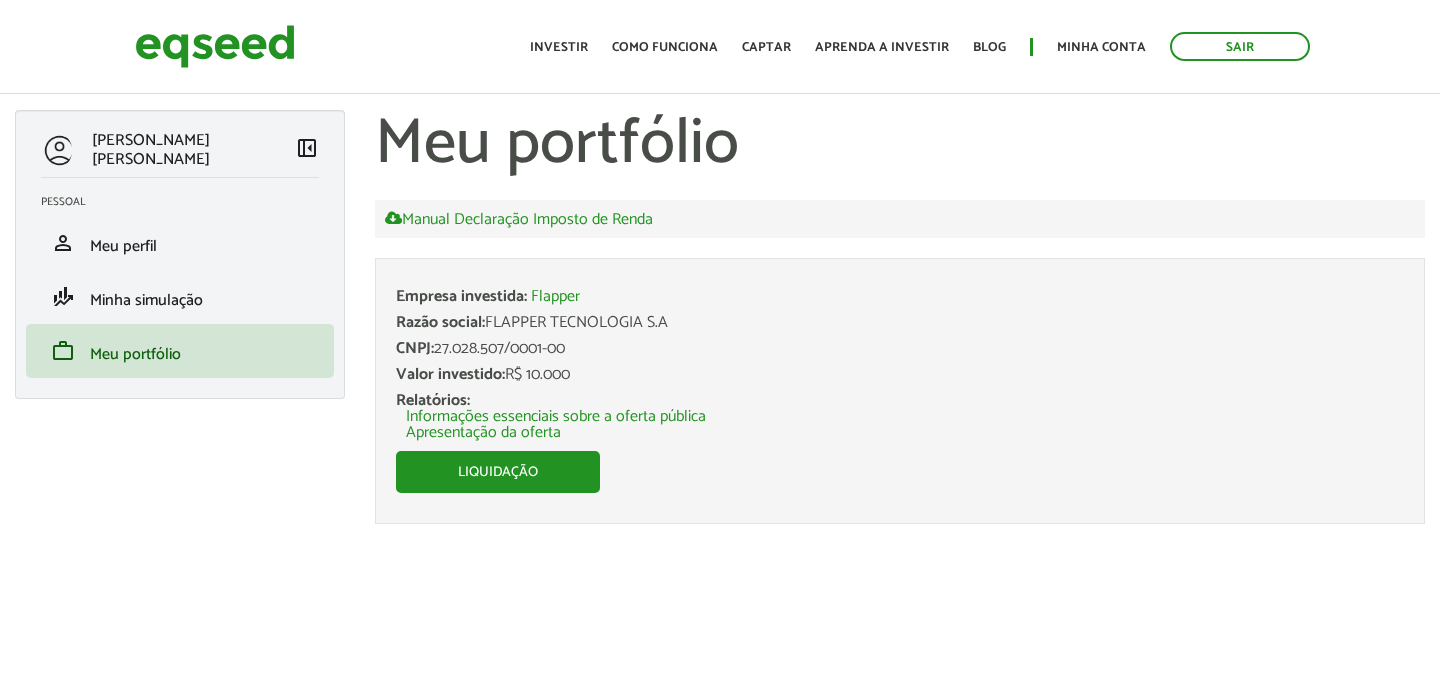 scroll, scrollTop: 0, scrollLeft: 0, axis: both 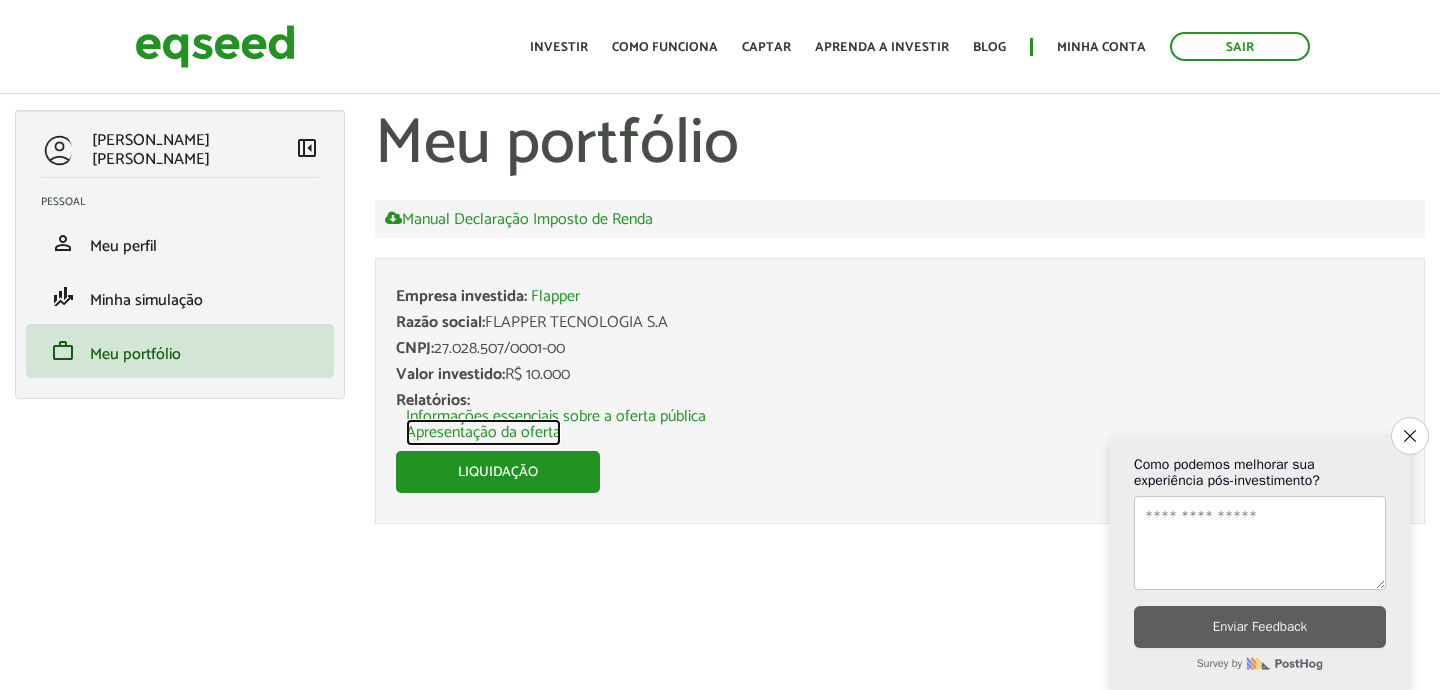 click on "Apresentação da oferta" at bounding box center [483, 433] 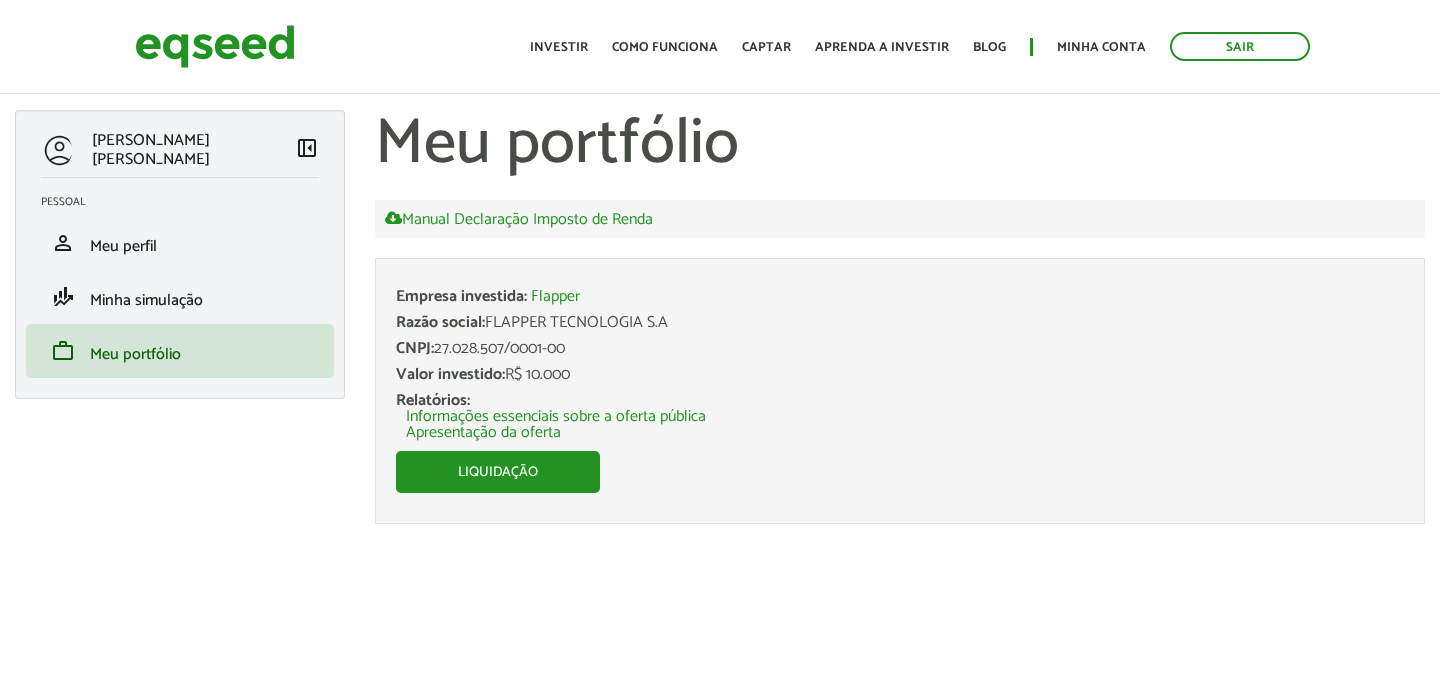 scroll, scrollTop: 0, scrollLeft: 0, axis: both 